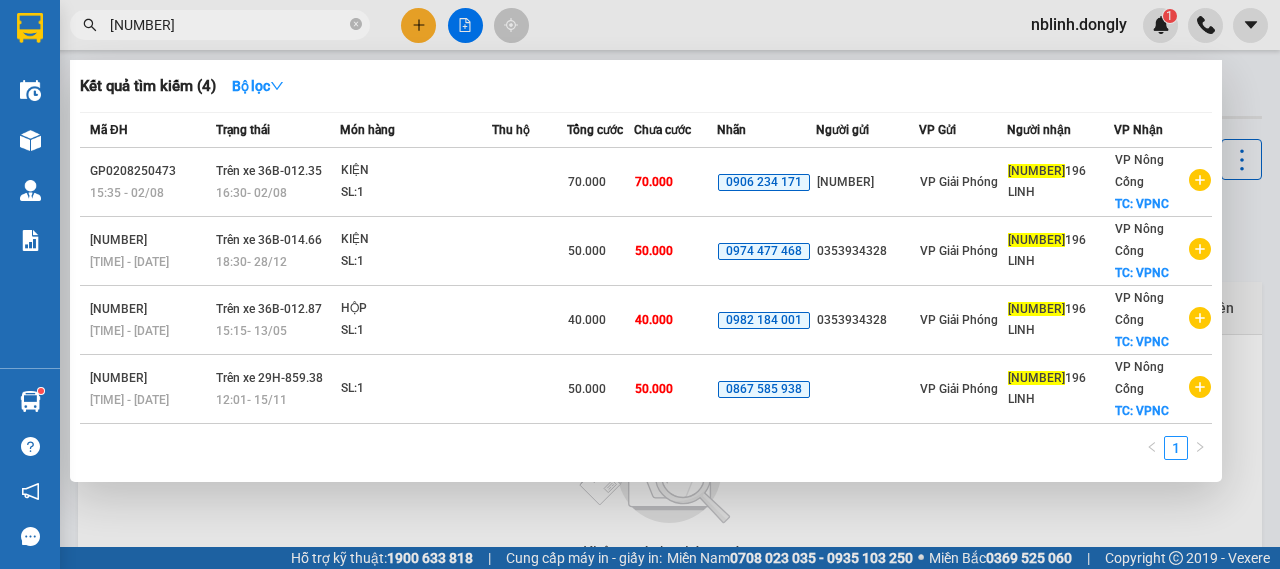 scroll, scrollTop: 0, scrollLeft: 0, axis: both 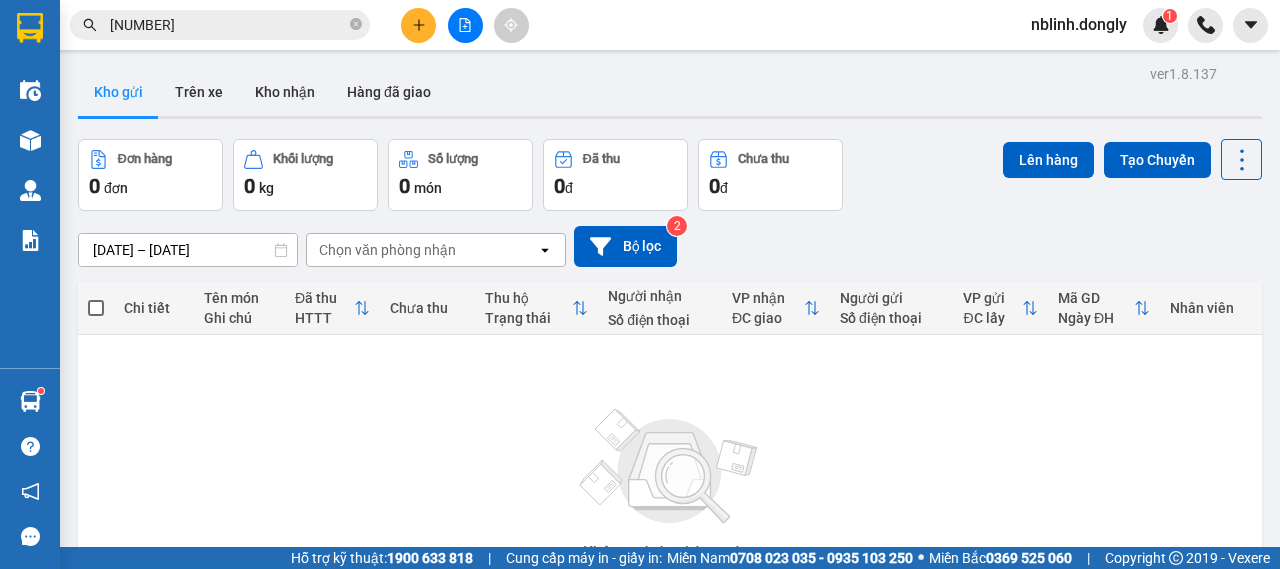 click on "ver  1.8.137 Kho gửi Trên xe Kho nhận Hàng đã giao Đơn hàng 0 đơn Khối lượng 0 kg Số lượng 0 món Đã thu 0  đ Chưa thu 0  đ Lên hàng Tạo Chuyến [DATE] – [DATE] Press the down arrow key to interact with the calendar and select a date. Press the escape button to close the calendar. Selected date range is from [DATE] to [DATE]. Chọn văn phòng nhận open Bộ lọc 2 Chi tiết Tên món Ghi chú Đã thu HTTT Chưa thu Thu hộ Trạng thái Người nhận Số điện thoại VP nhận ĐC giao Người gửi Số điện thoại VP gửi ĐC lấy Mã GD Ngày ĐH Nhân viên Không có đơn hàng nào. Bạn thử điều chỉnh lại bộ lọc nhé! 10 / trang open Đang tải dữ liệu" at bounding box center (670, 390) 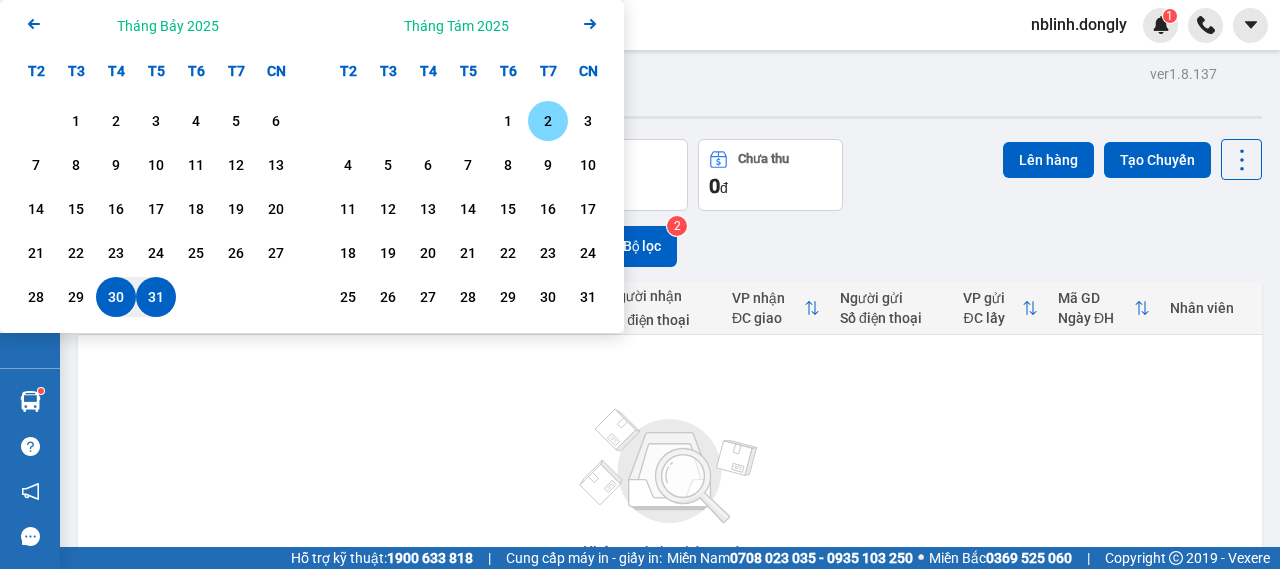 click on "2" at bounding box center (548, 121) 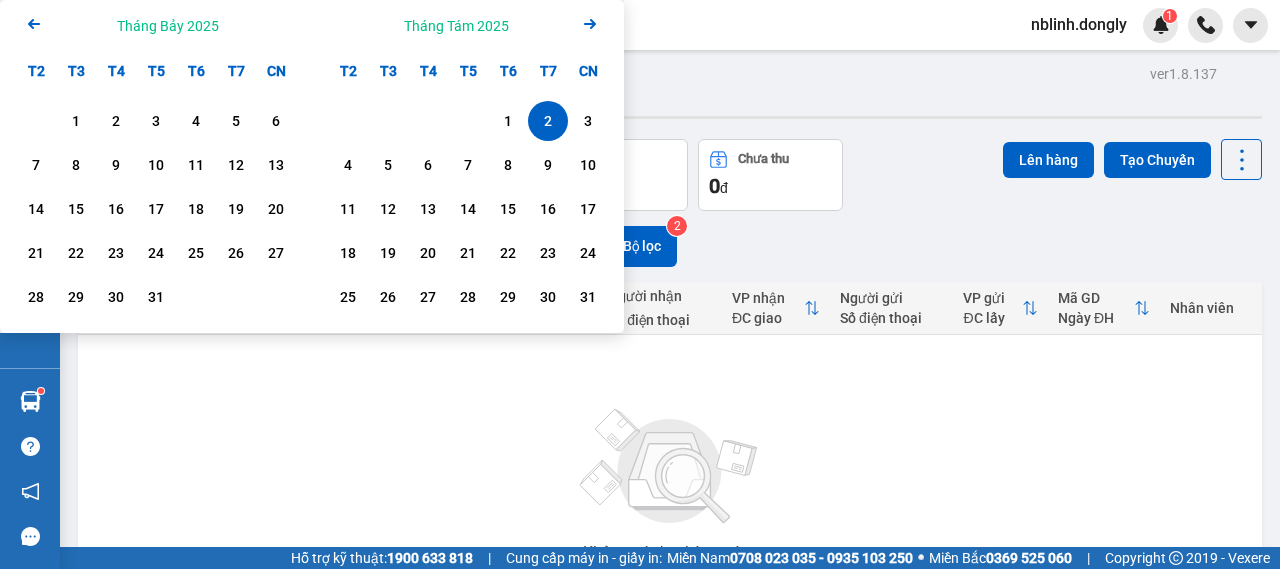 click on "2" at bounding box center [548, 121] 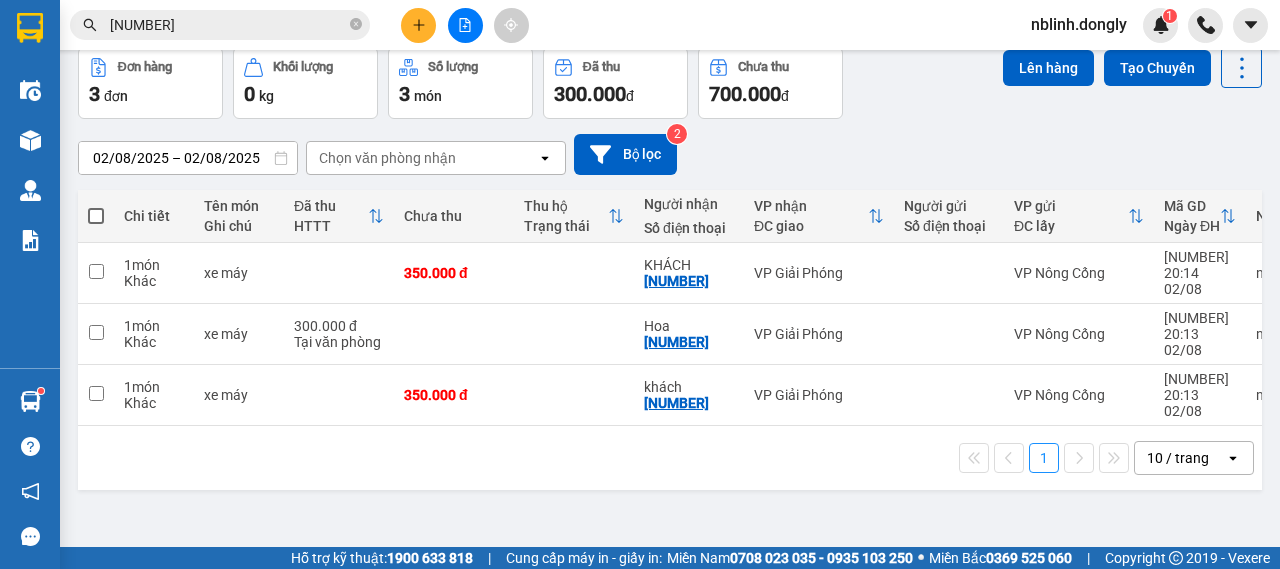 scroll, scrollTop: 0, scrollLeft: 0, axis: both 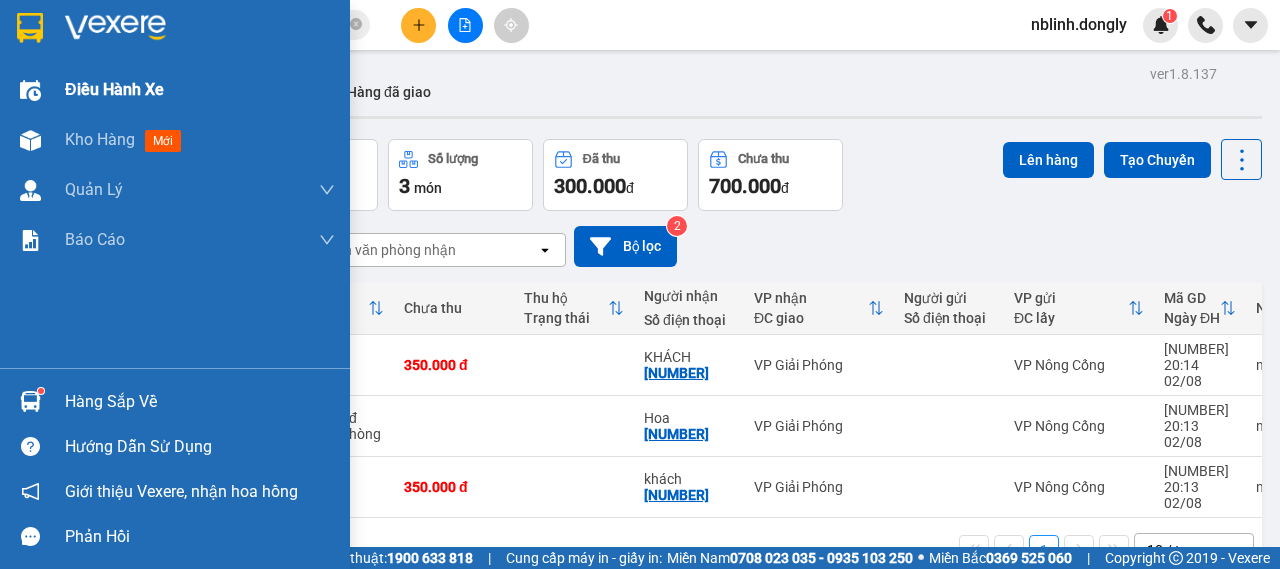 click at bounding box center (30, 90) 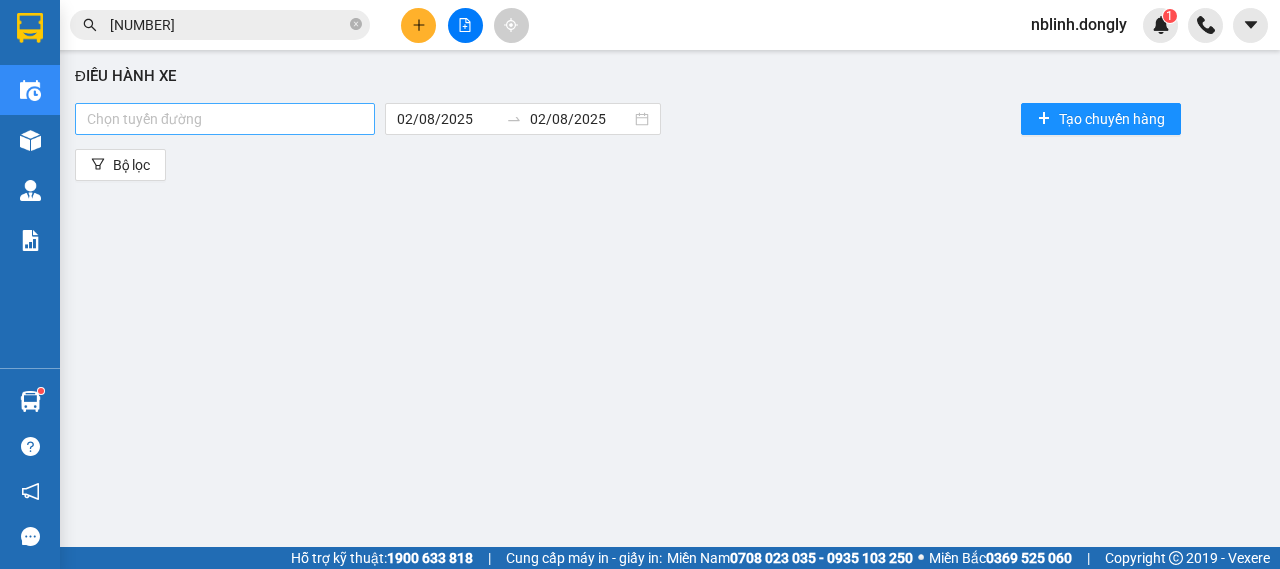 click on "Chọn tuyến đường" at bounding box center [225, 119] 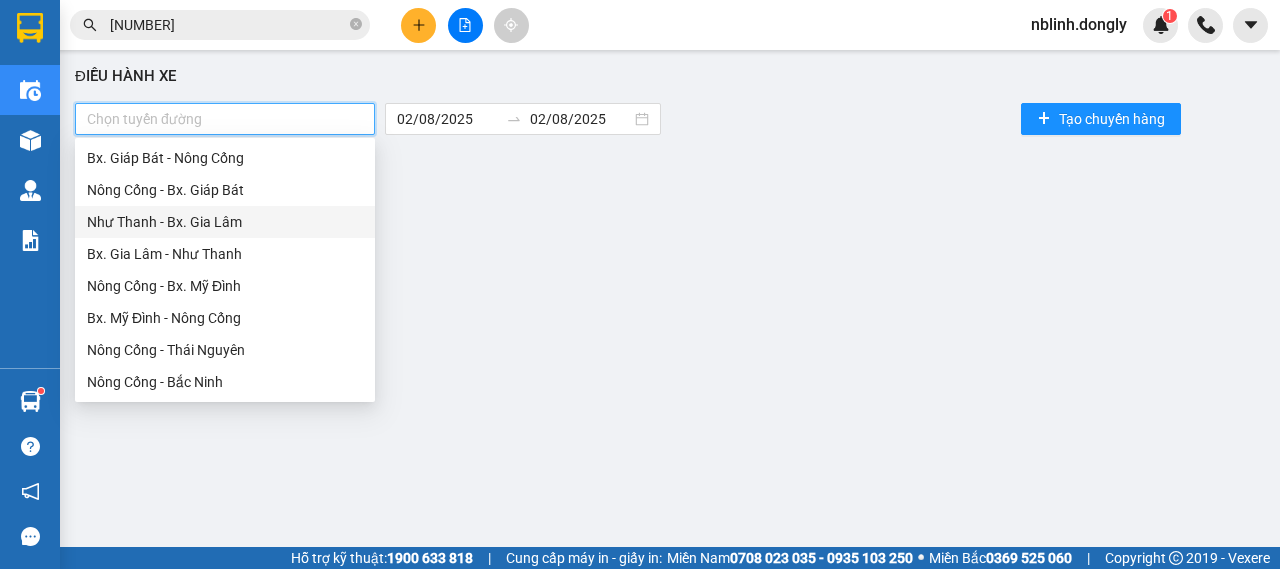 click on "Nông Cống - Bx. Giáp Bát" at bounding box center (225, 190) 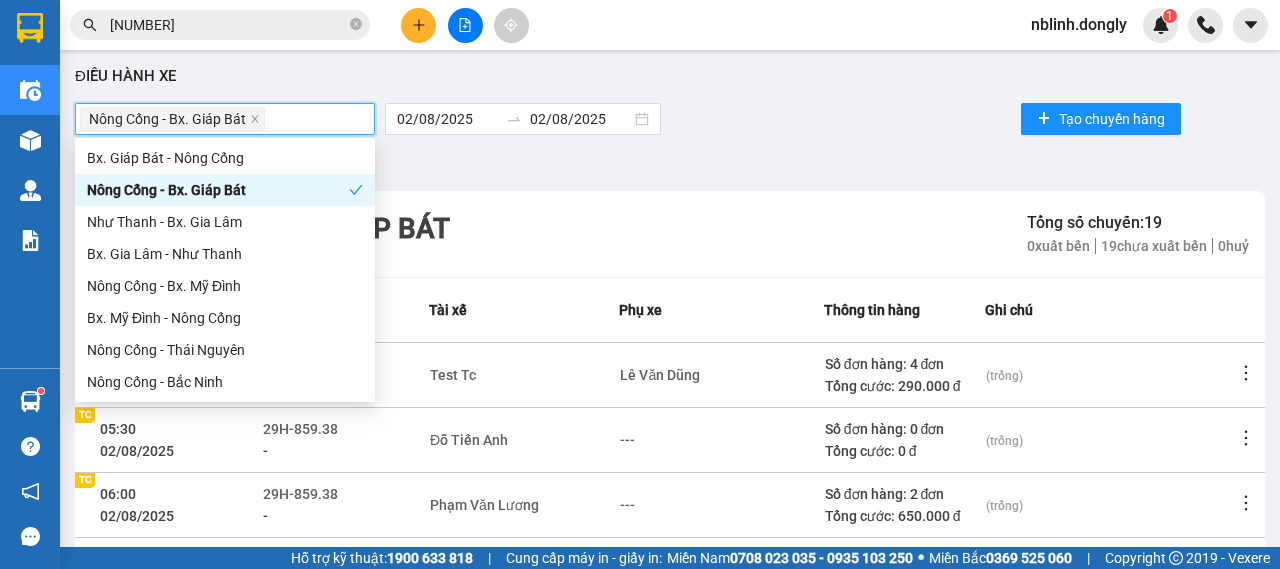 click on "[CITY] - [LOCATION] Tổng số chuyến:  19   0  xuất bến 19  chưa xuất bến 0  huỷ" at bounding box center [670, 234] 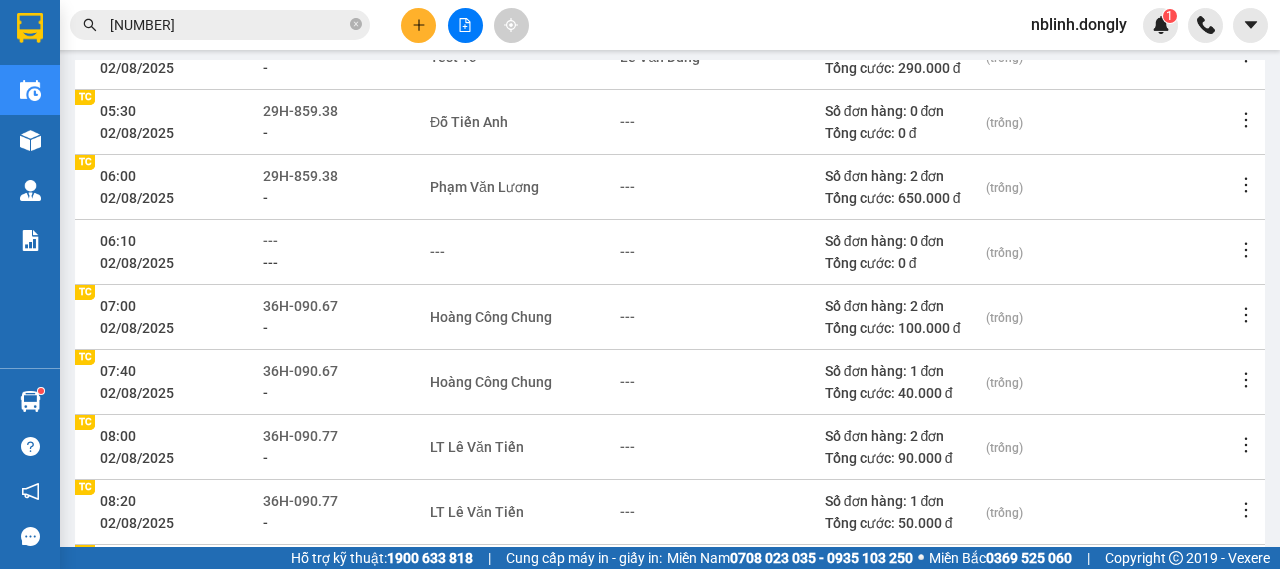 scroll, scrollTop: 218, scrollLeft: 0, axis: vertical 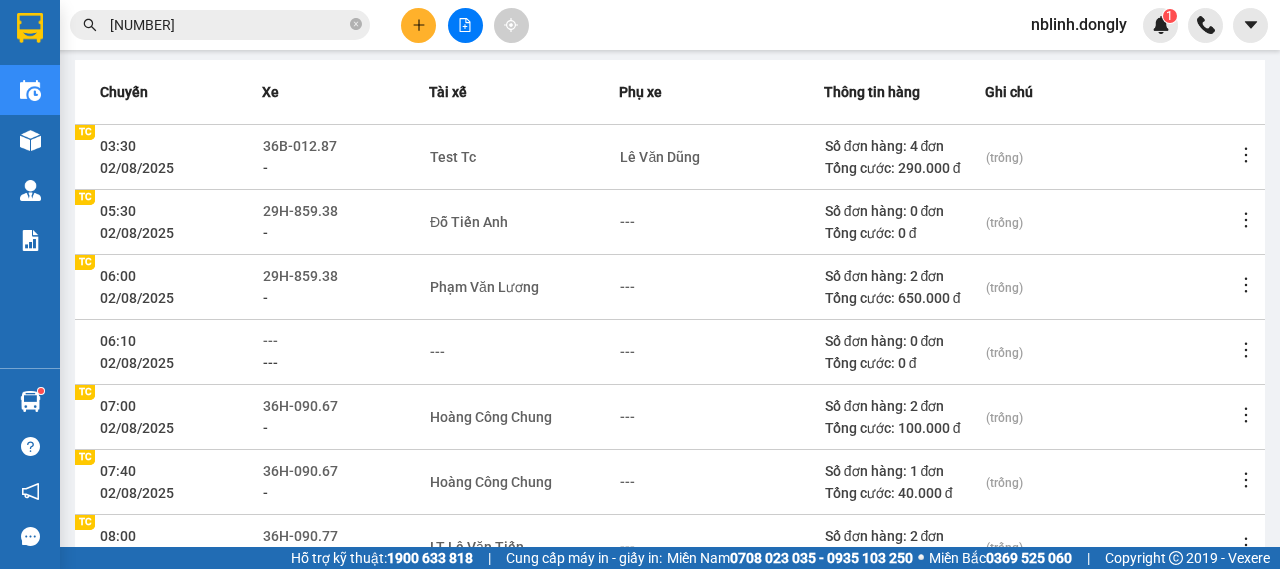 click at bounding box center (465, 25) 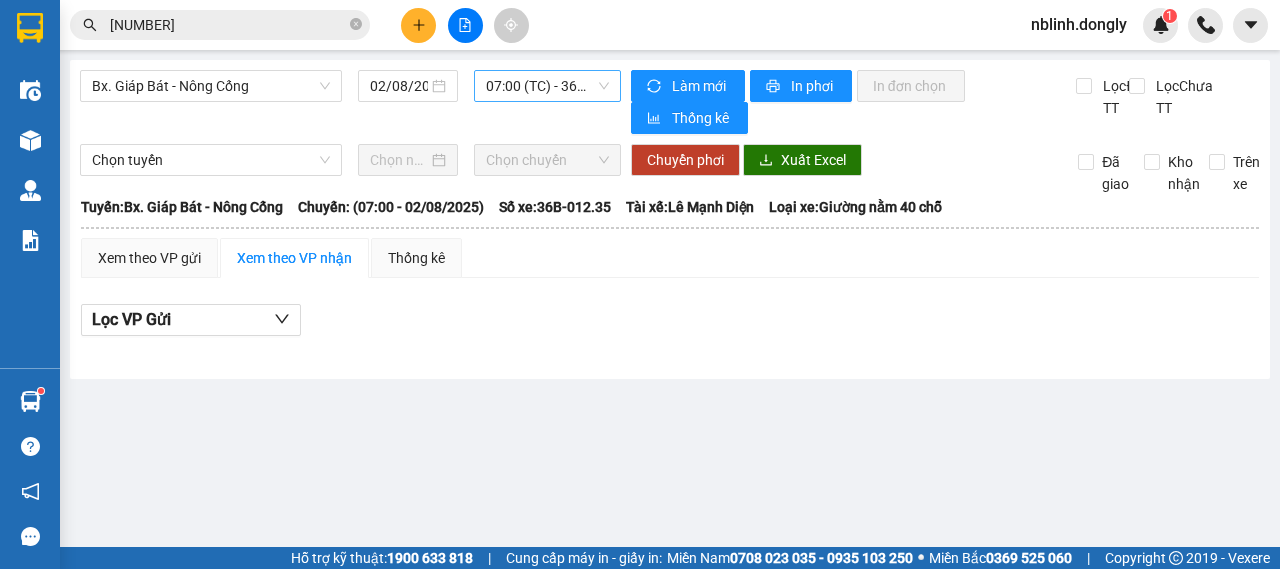 click on "07:00   (TC)   - 36B-012.35" at bounding box center [547, 86] 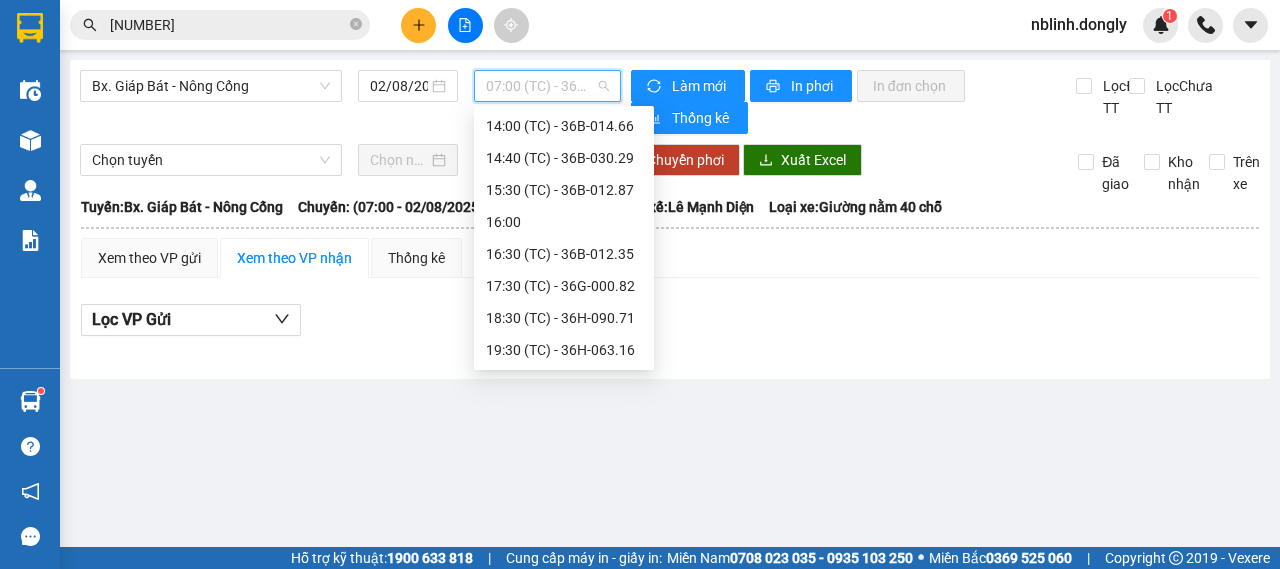 scroll, scrollTop: 120, scrollLeft: 0, axis: vertical 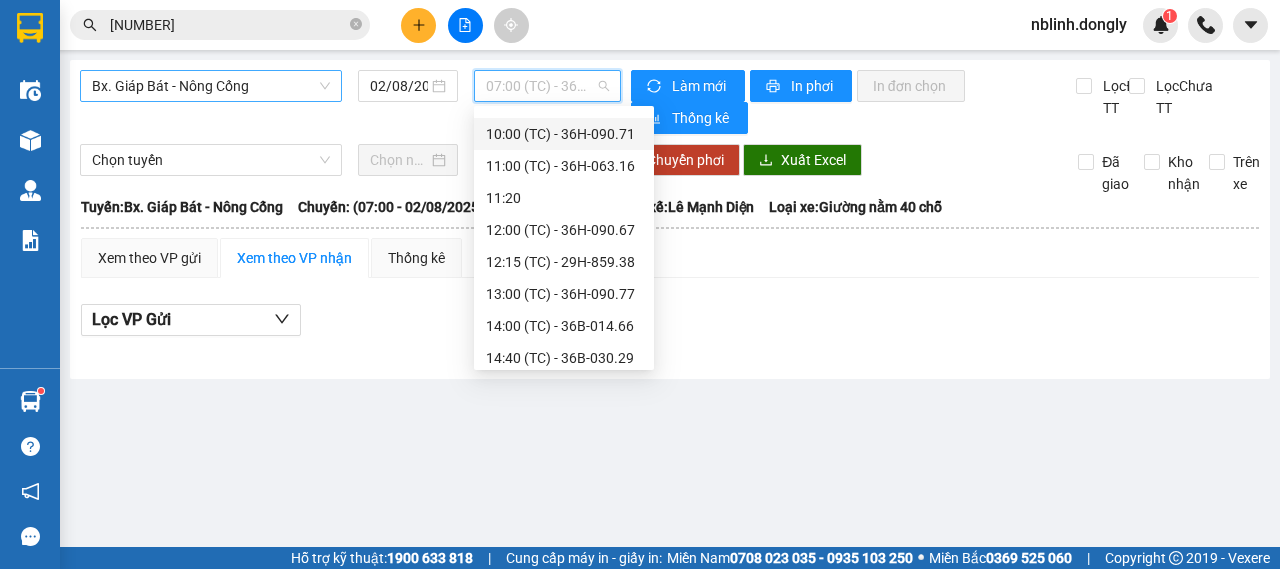click on "Bx. Giáp Bát - Nông Cống" at bounding box center (211, 86) 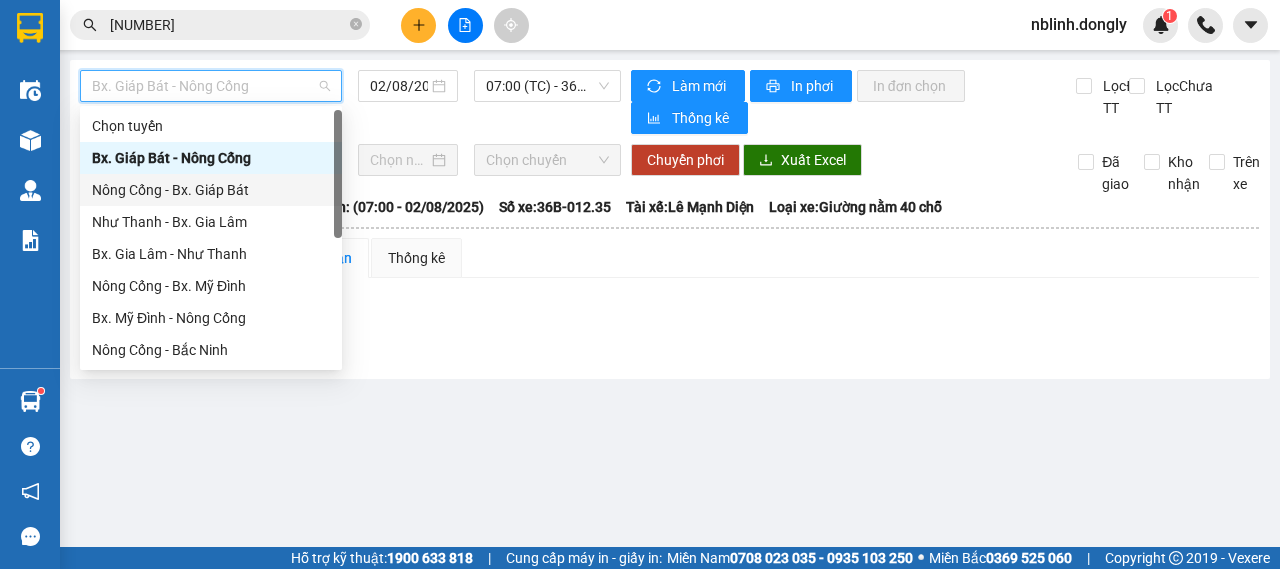 click on "Nông Cống - Bx. Giáp Bát" at bounding box center (211, 190) 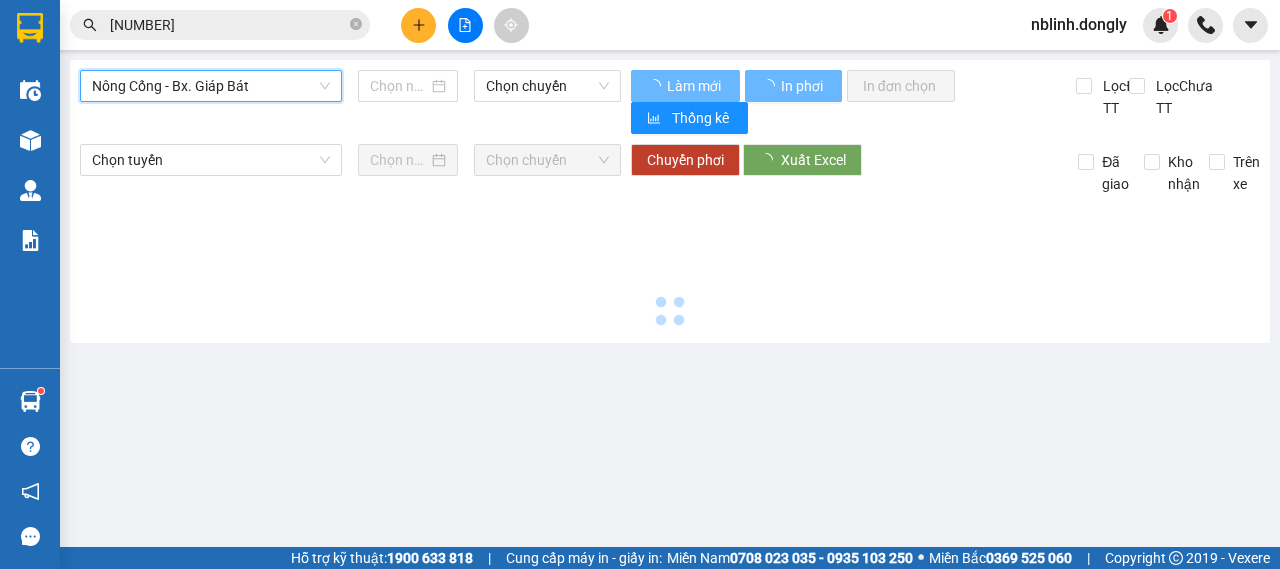type on "02/08/2025" 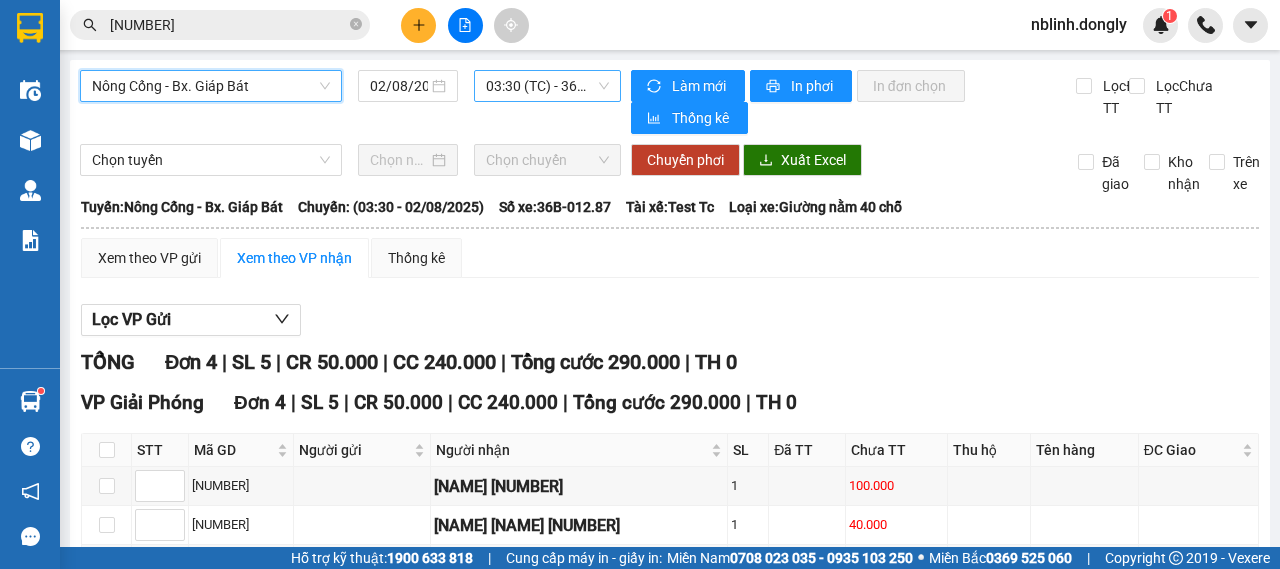 click on "[TIME]   (TC)   - [NUMBER]" at bounding box center [547, 86] 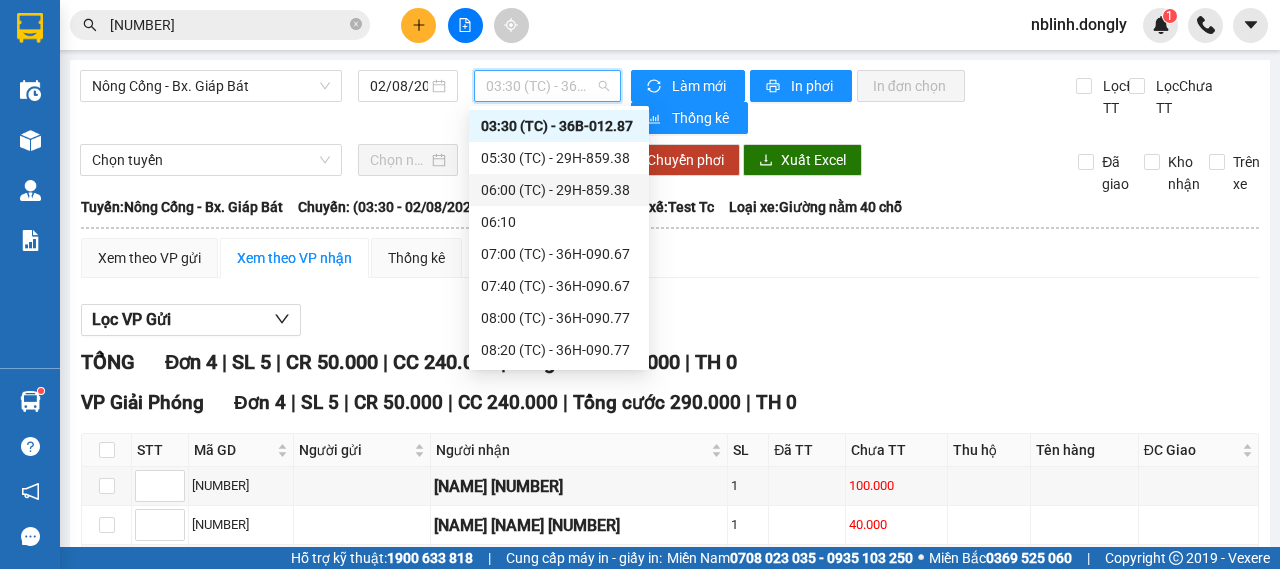 click on "06:00   (TC)   - 29H-859.38" at bounding box center (559, 190) 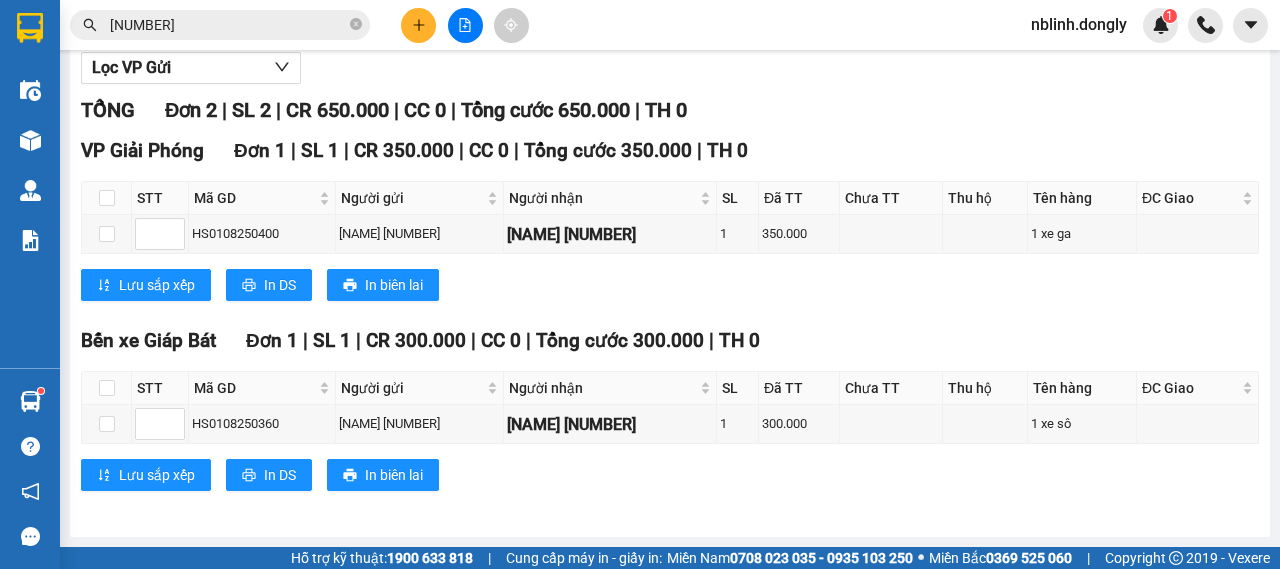 scroll, scrollTop: 0, scrollLeft: 0, axis: both 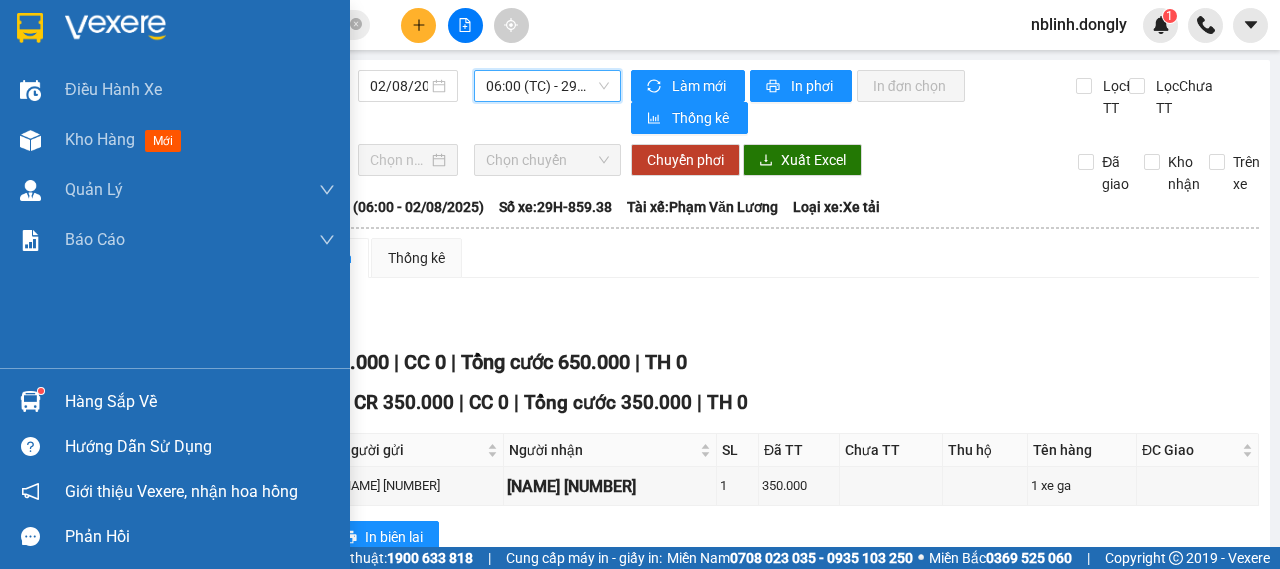 click at bounding box center [30, 28] 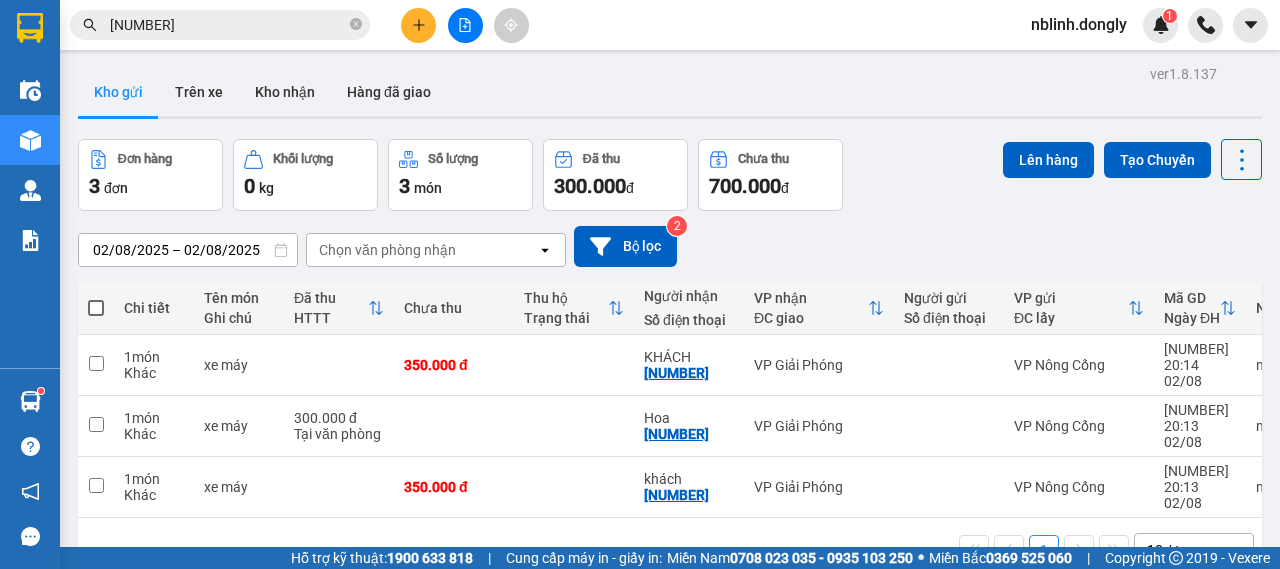 click at bounding box center (418, 25) 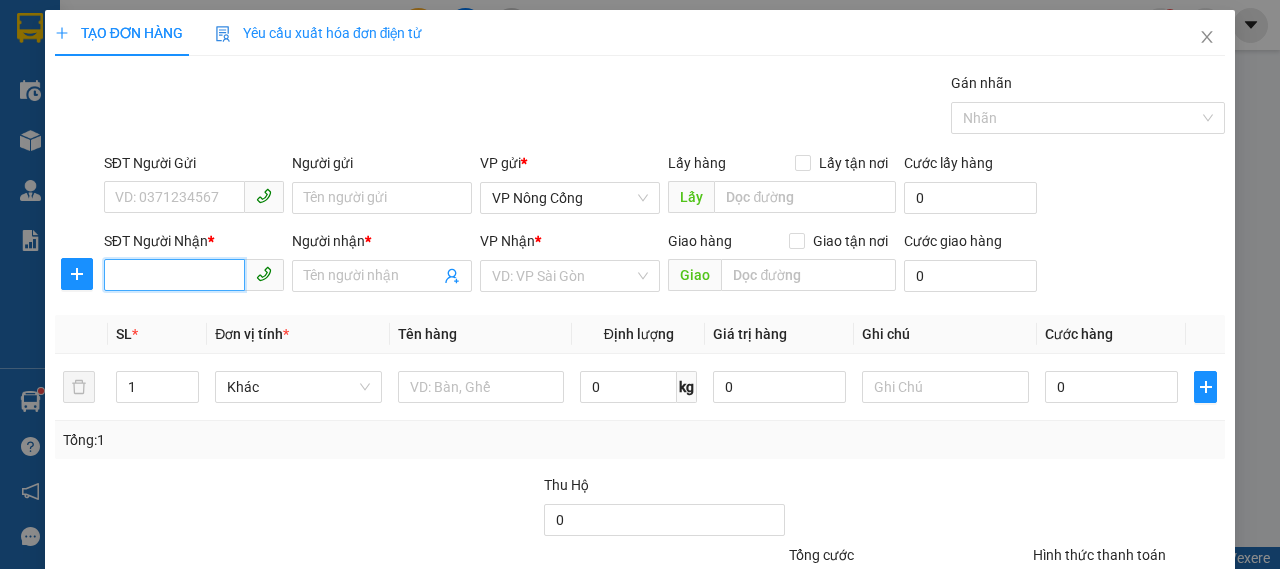 click on "SĐT Người Nhận  *" at bounding box center [174, 275] 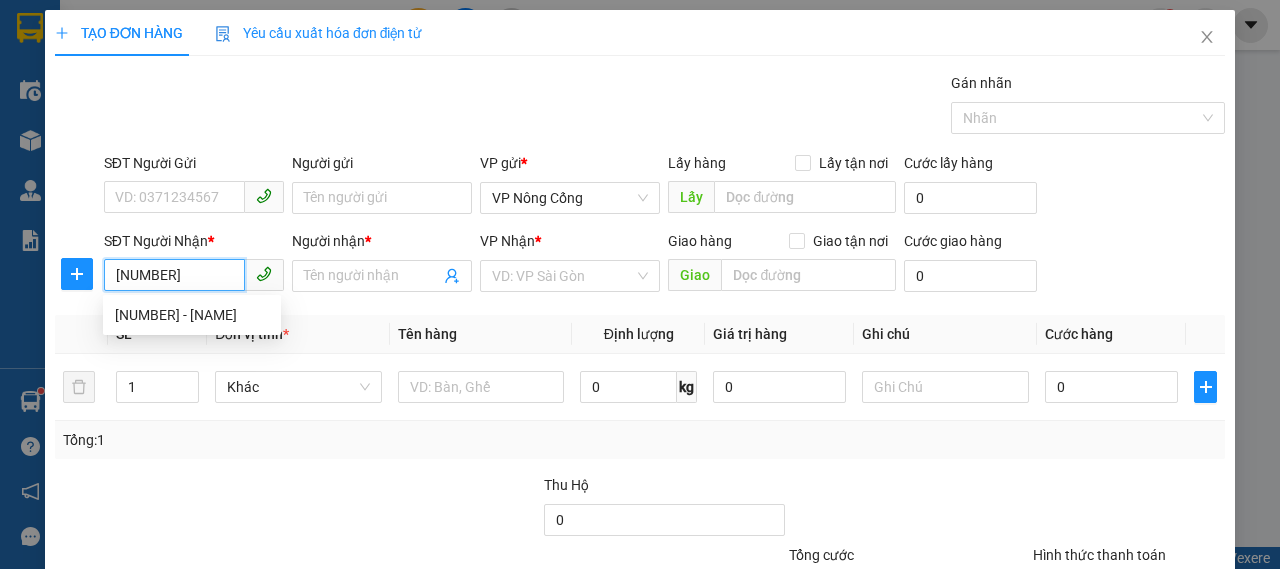 type on "[NUMBER]" 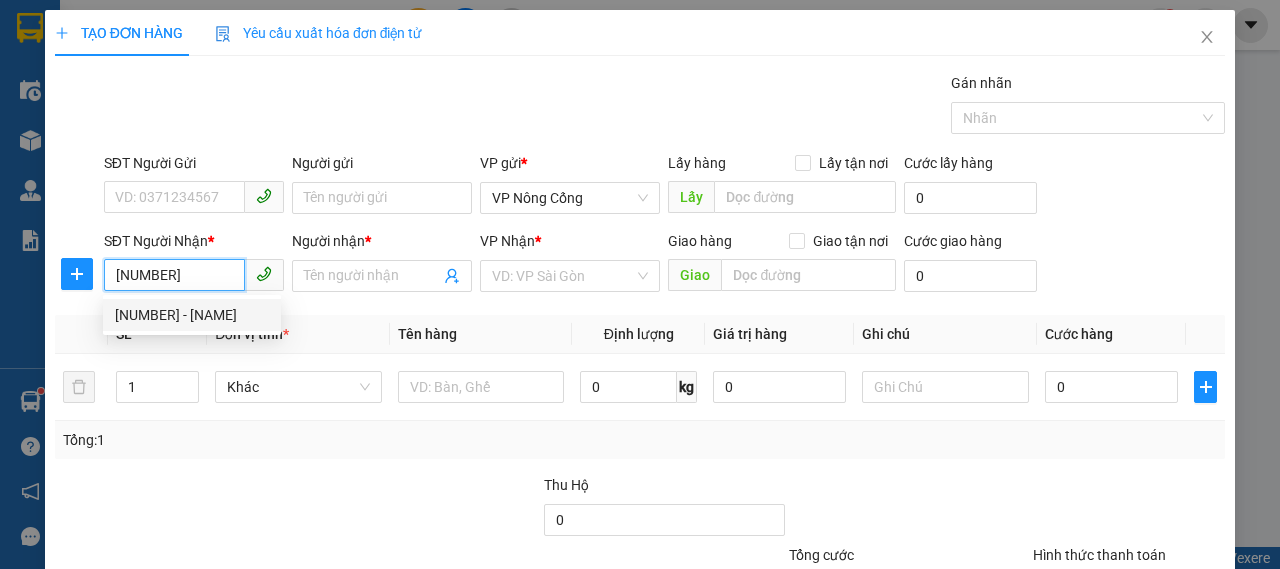 click on "[NUMBER] - [NAME]" at bounding box center (192, 315) 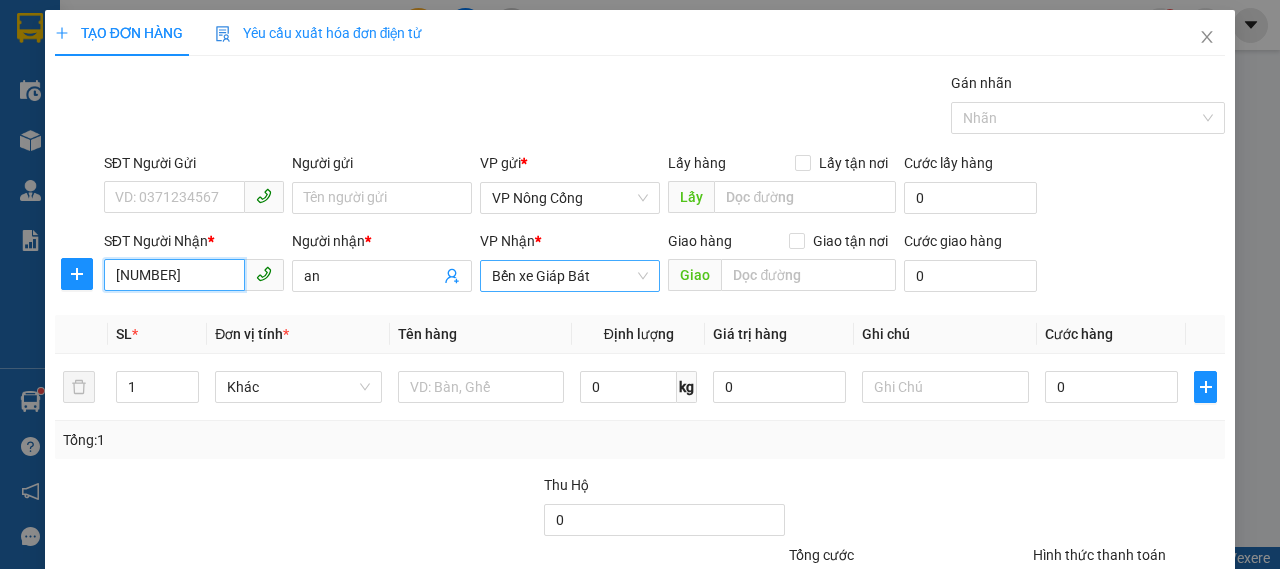 click on "Bến xe Giáp Bát" at bounding box center [570, 276] 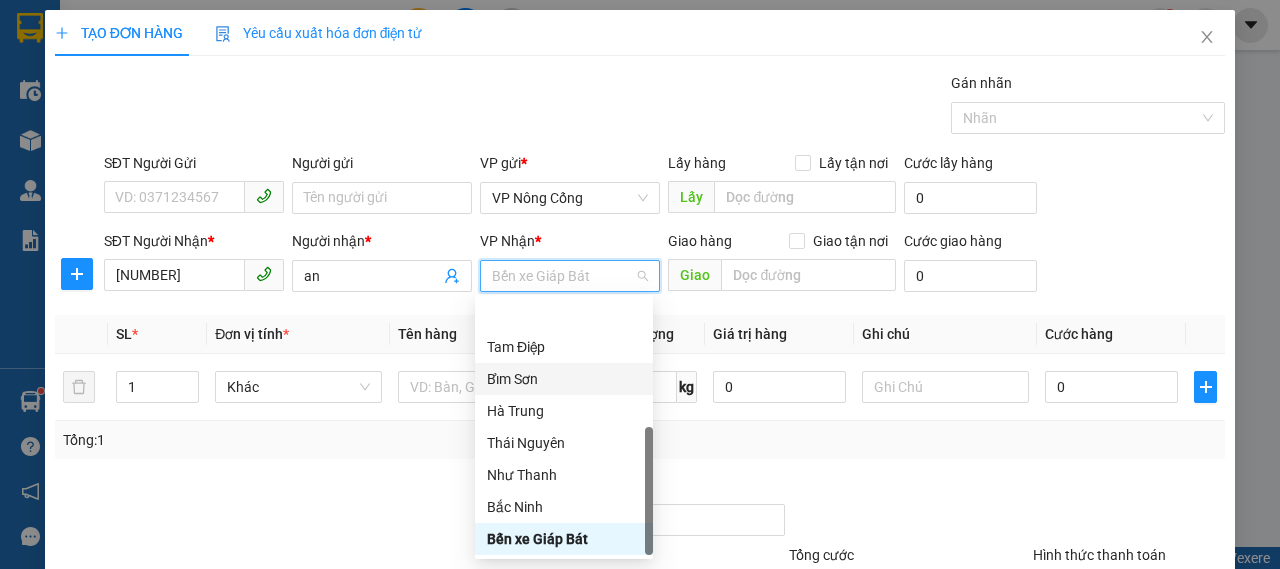 scroll, scrollTop: 288, scrollLeft: 0, axis: vertical 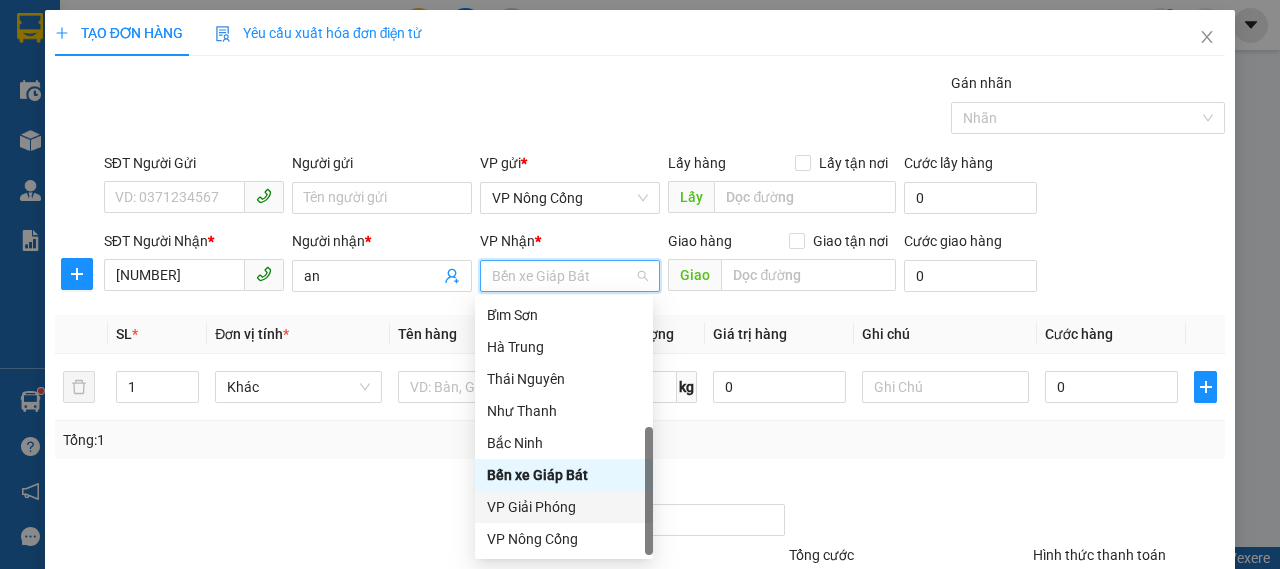click on "VP Giải Phóng" at bounding box center (564, 507) 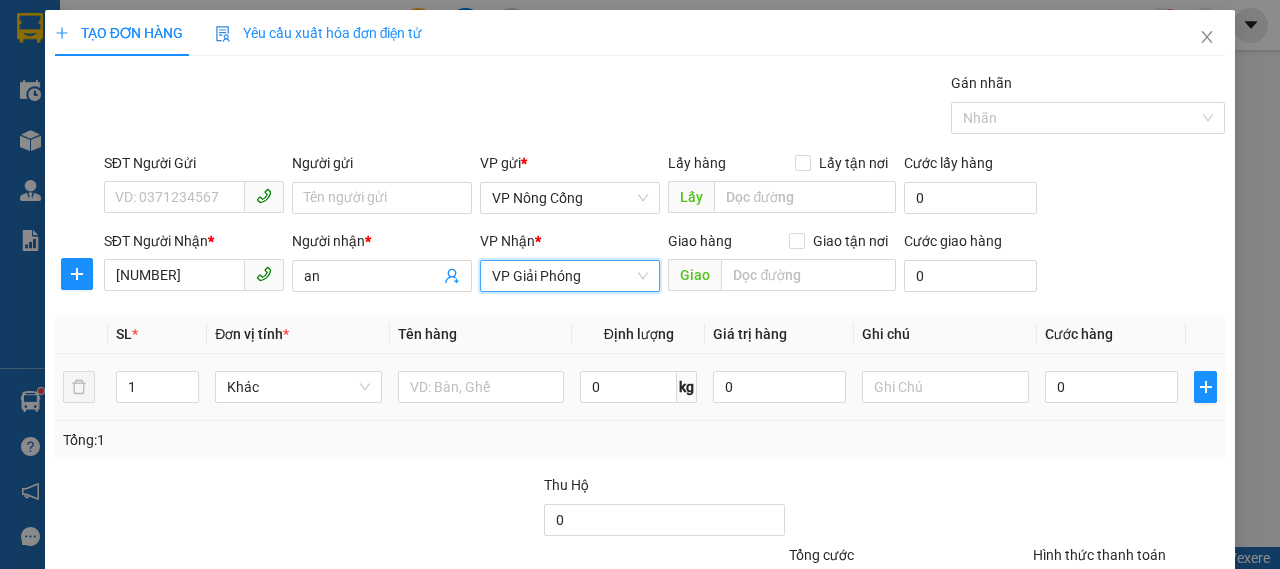 scroll, scrollTop: 168, scrollLeft: 0, axis: vertical 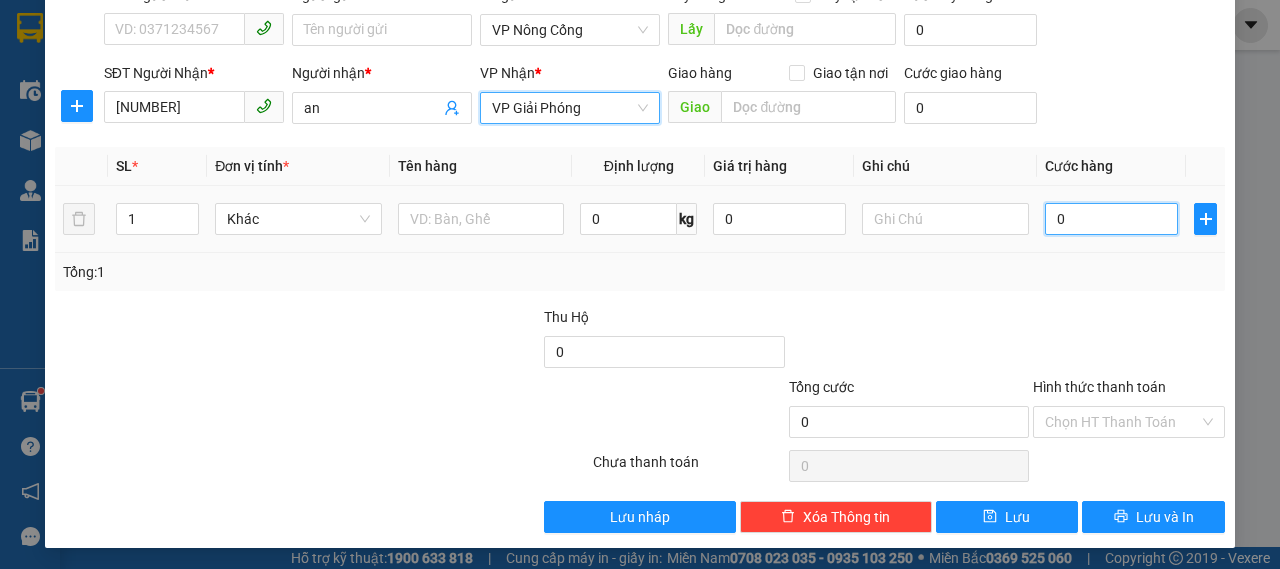 click on "0" at bounding box center (1111, 219) 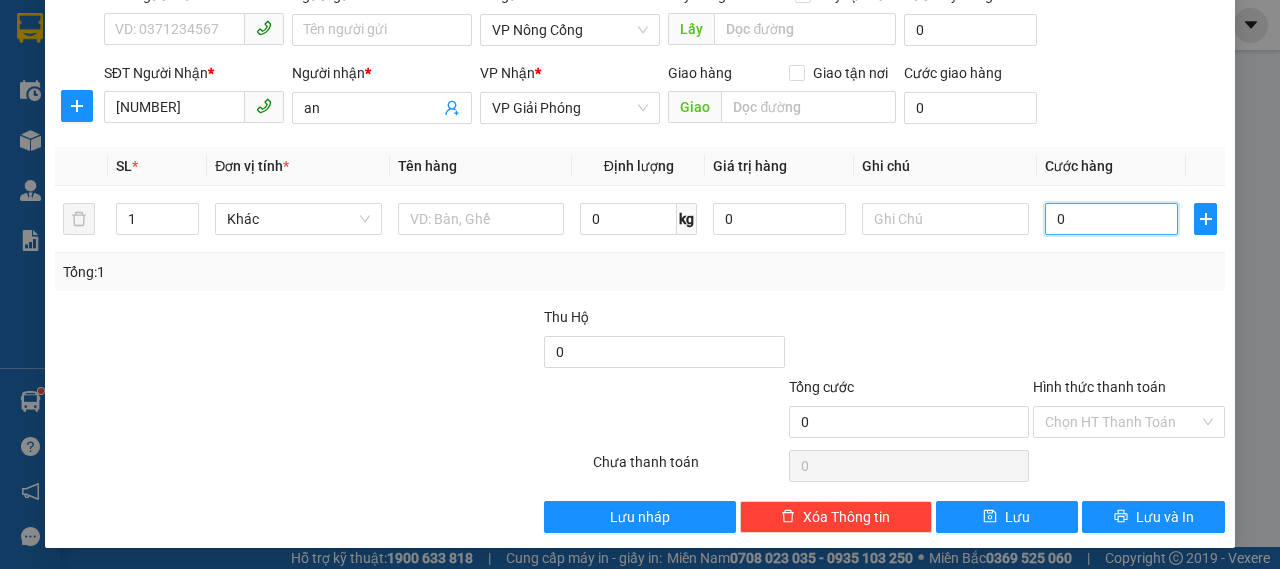 type on "3" 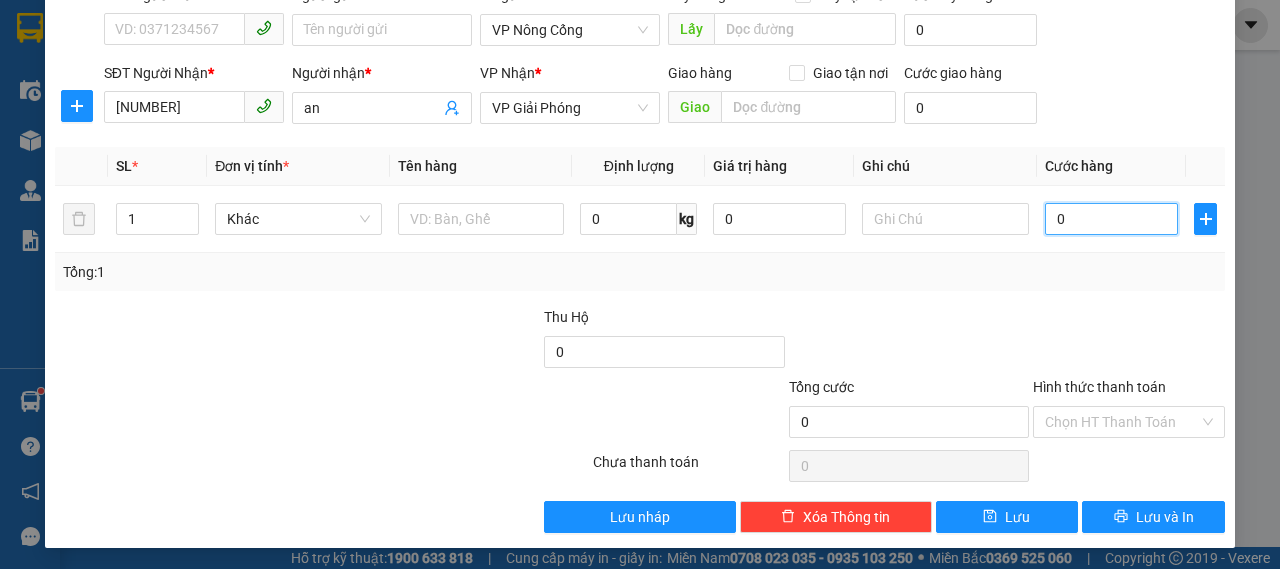 type on "3" 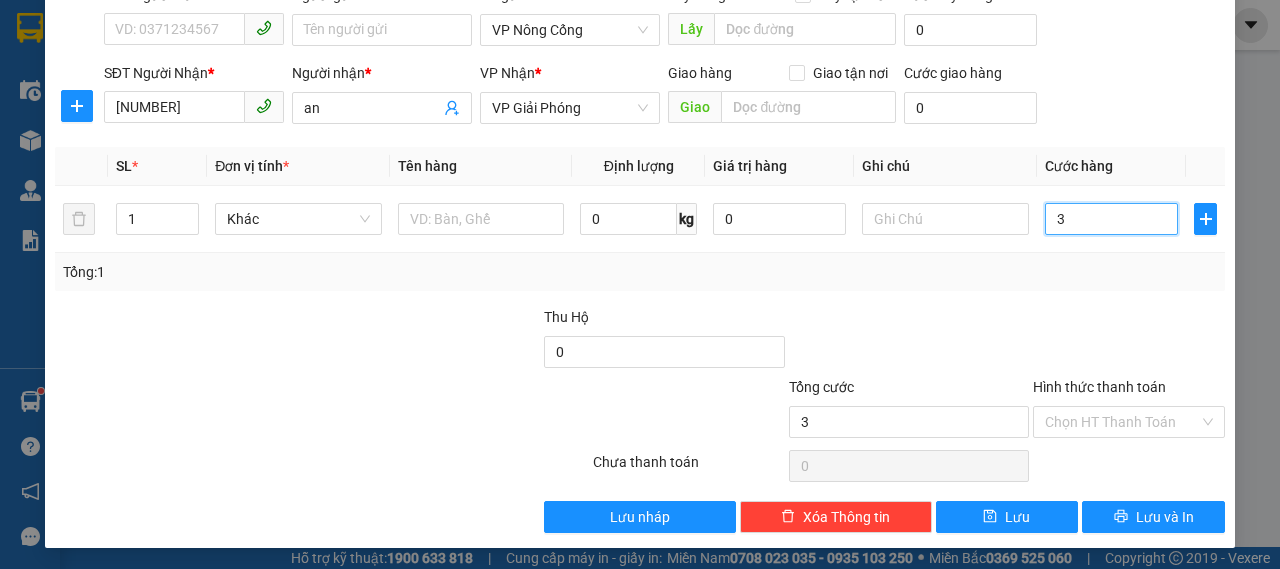 type on "3" 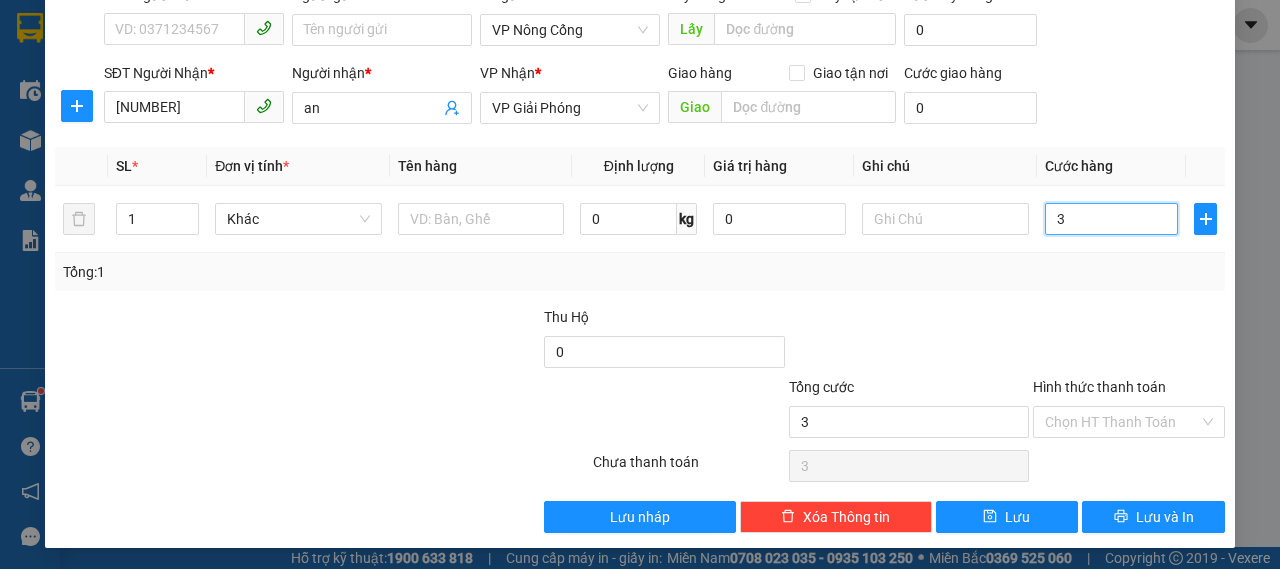 type on "30" 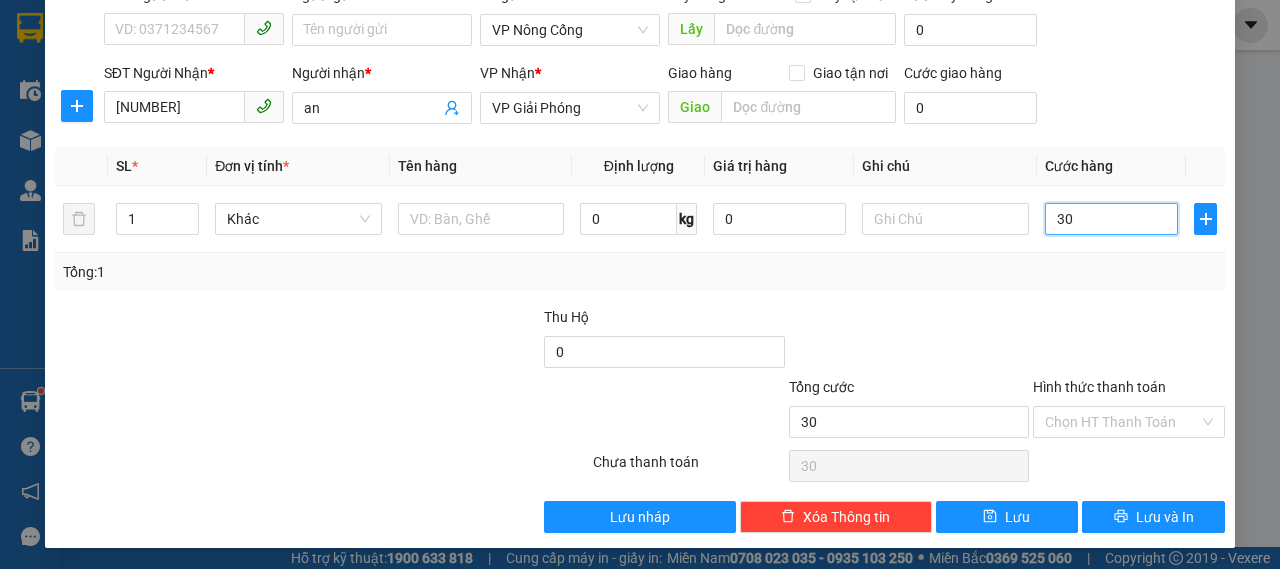 type on "300" 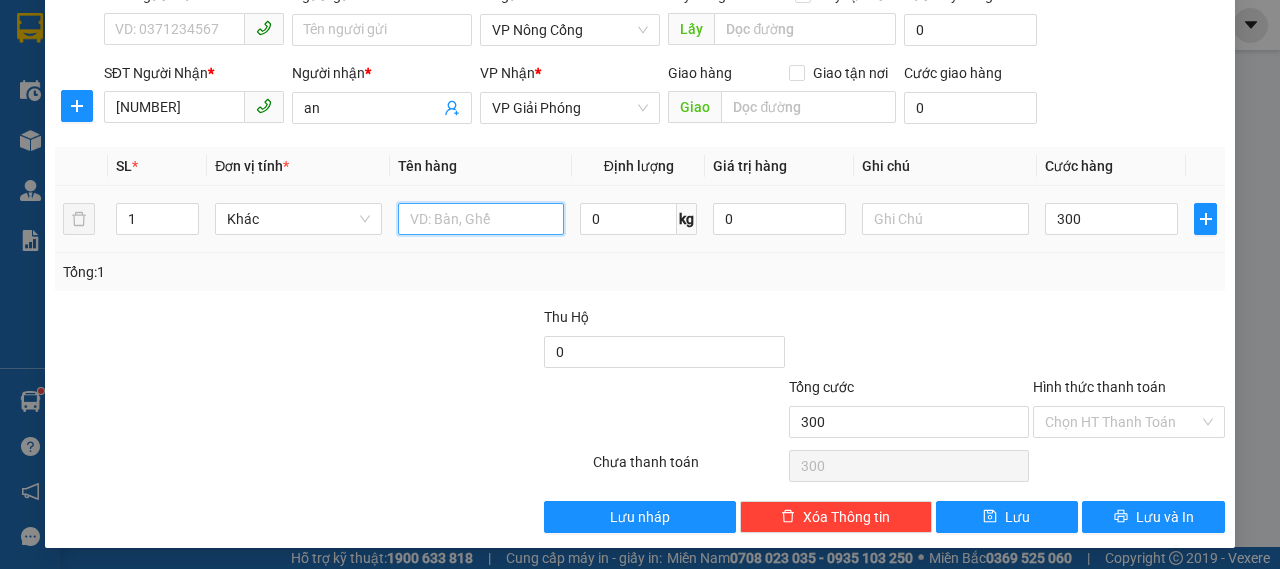 type on "300.000" 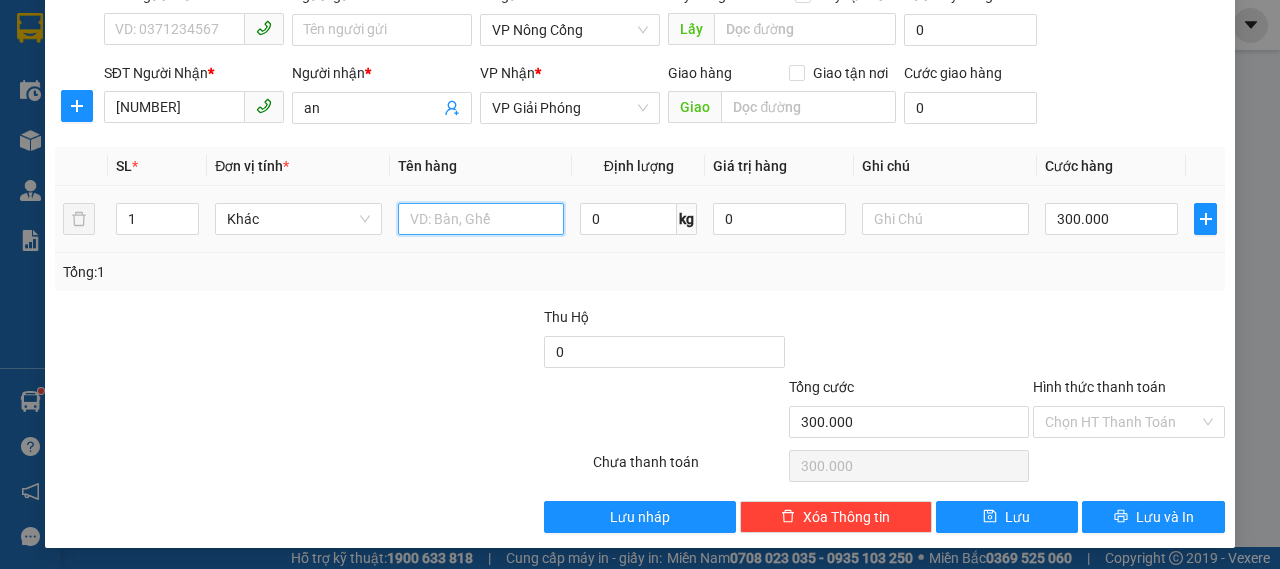 click at bounding box center (481, 219) 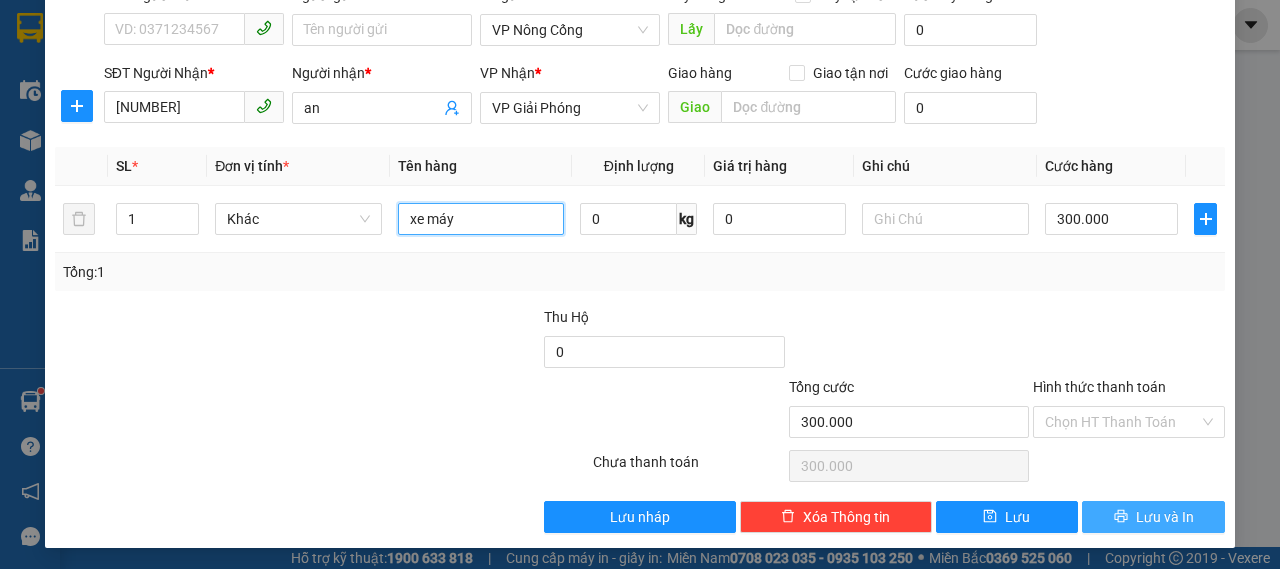 type on "xe máy" 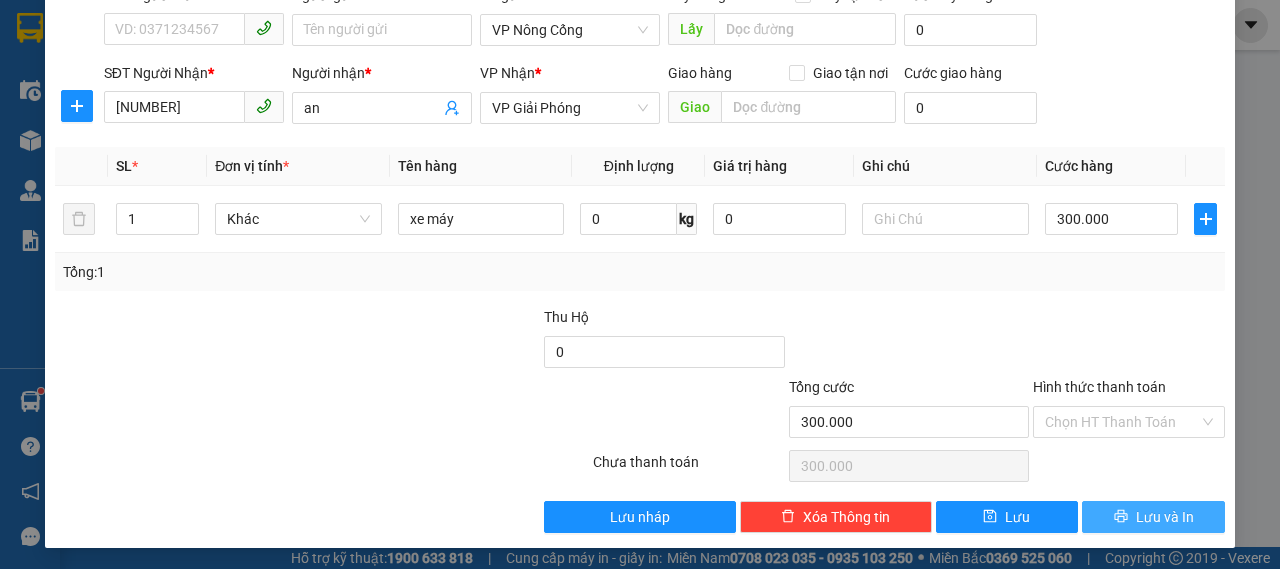 click on "Lưu và In" at bounding box center [1153, 517] 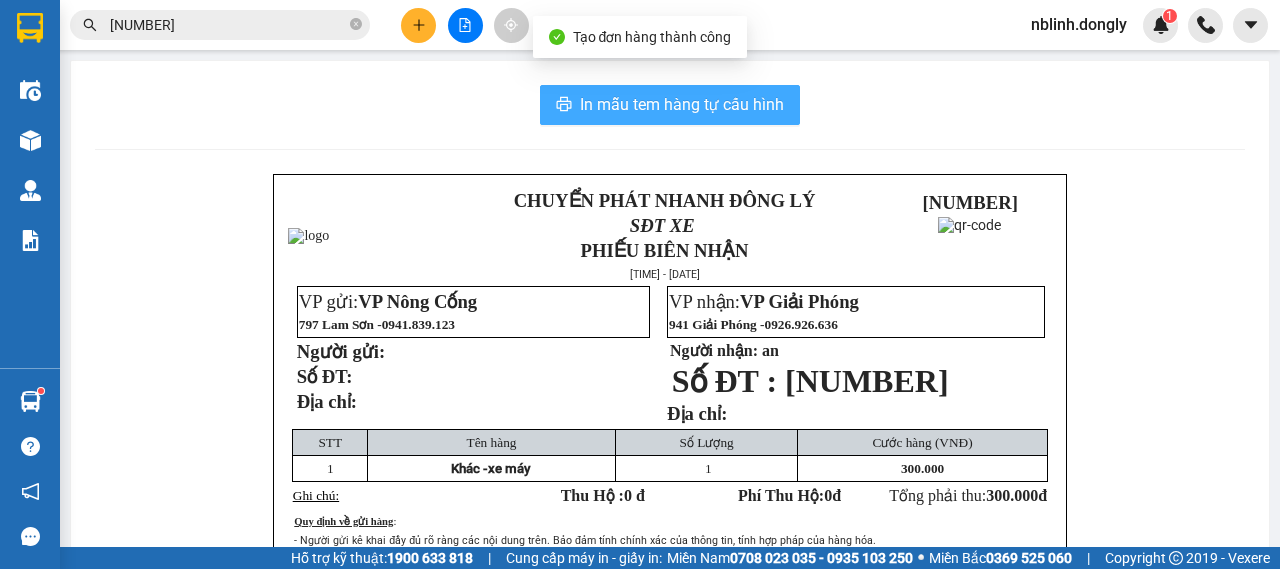 click on "In mẫu tem hàng tự cấu hình" at bounding box center (682, 104) 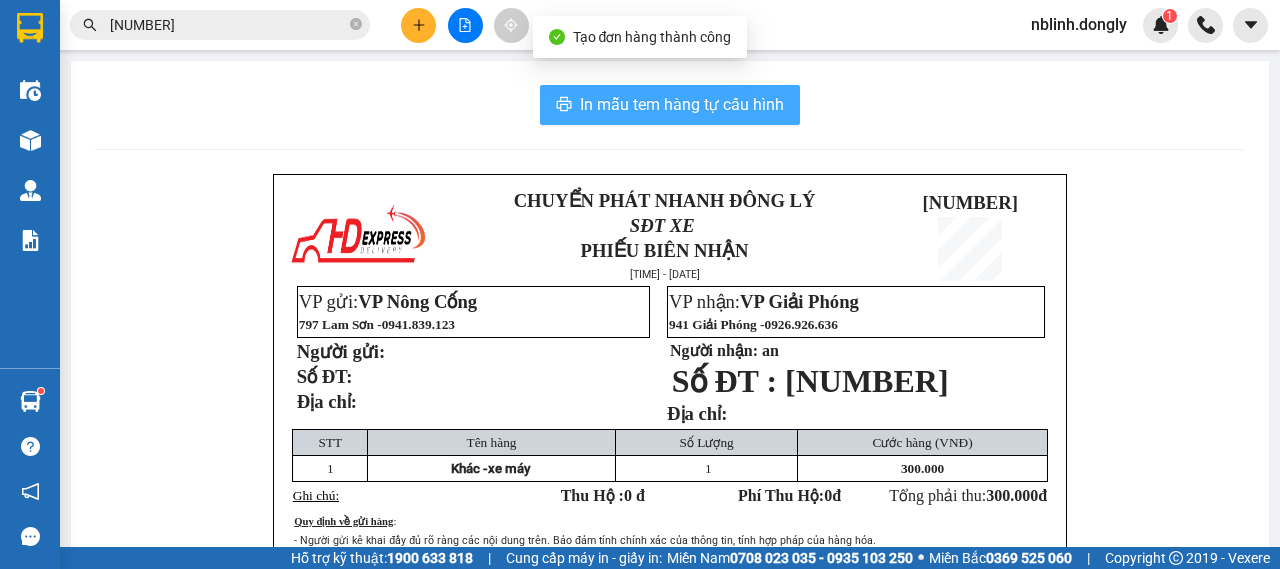 scroll, scrollTop: 0, scrollLeft: 0, axis: both 